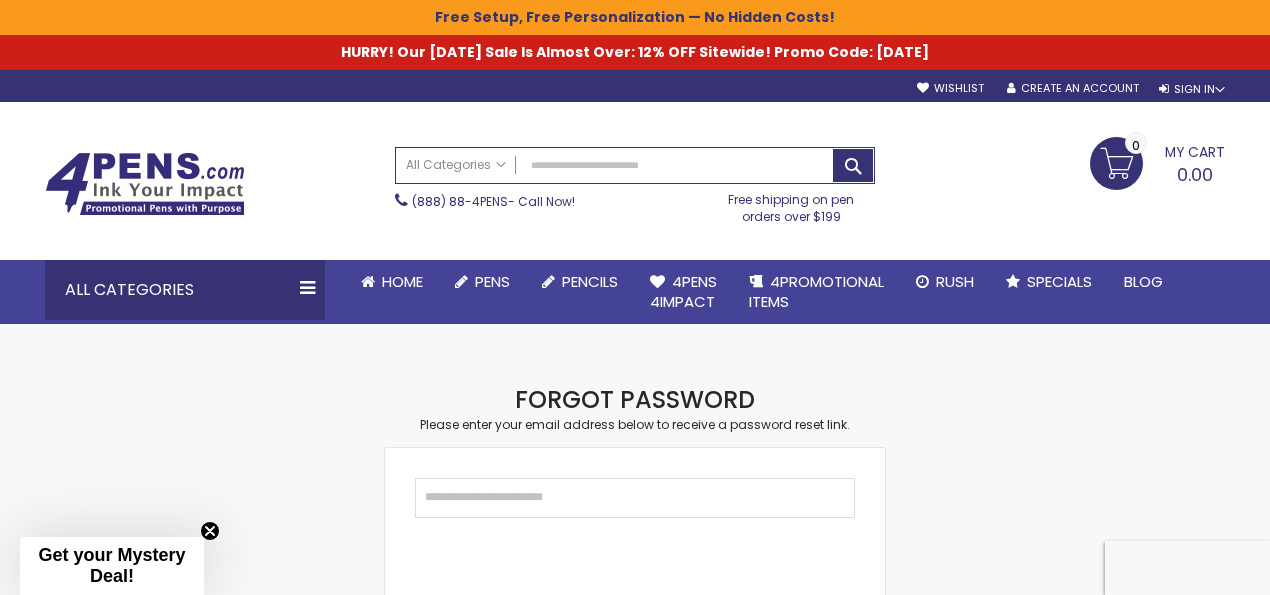 scroll, scrollTop: 0, scrollLeft: 0, axis: both 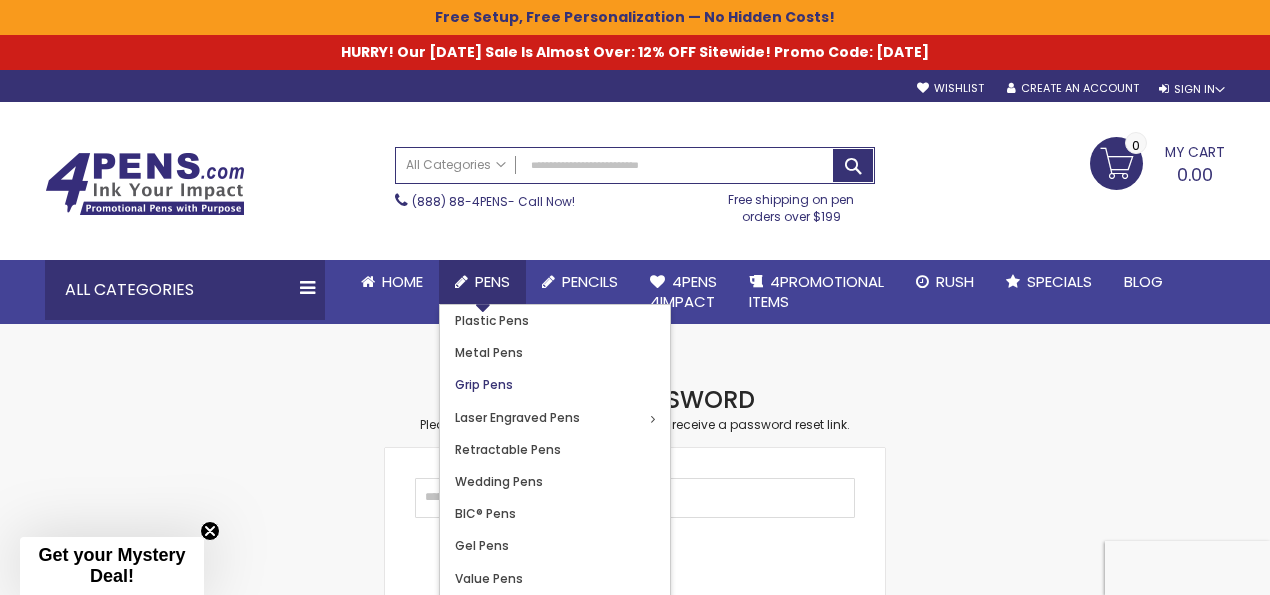 click on "Grip Pens" at bounding box center (484, 384) 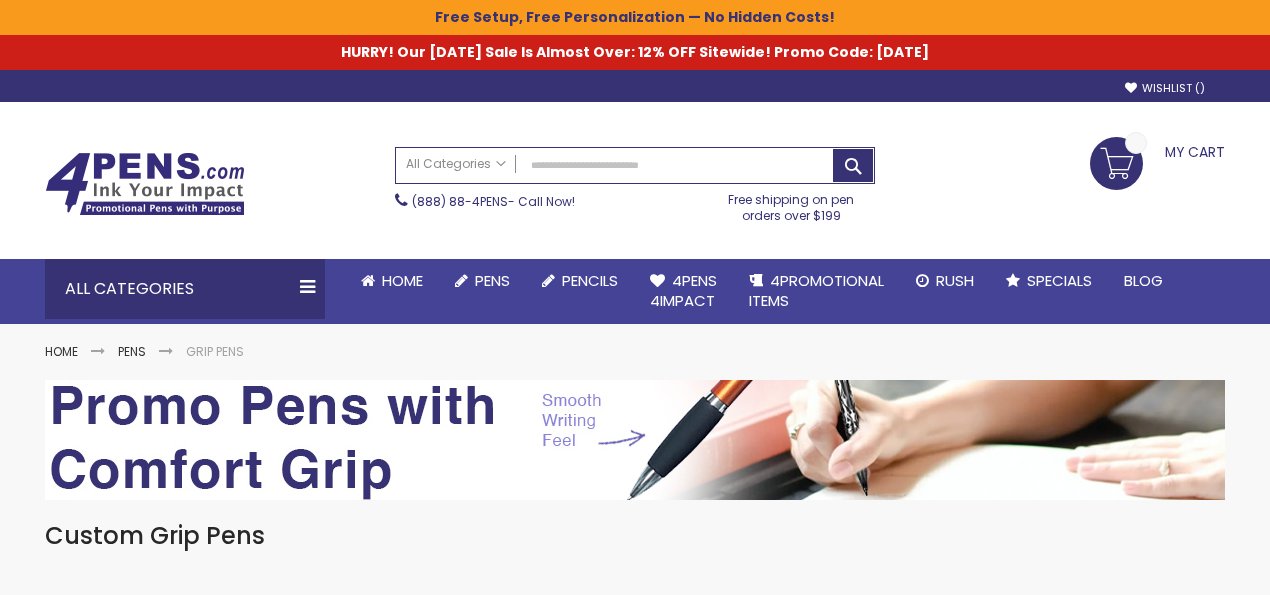 scroll, scrollTop: 0, scrollLeft: 0, axis: both 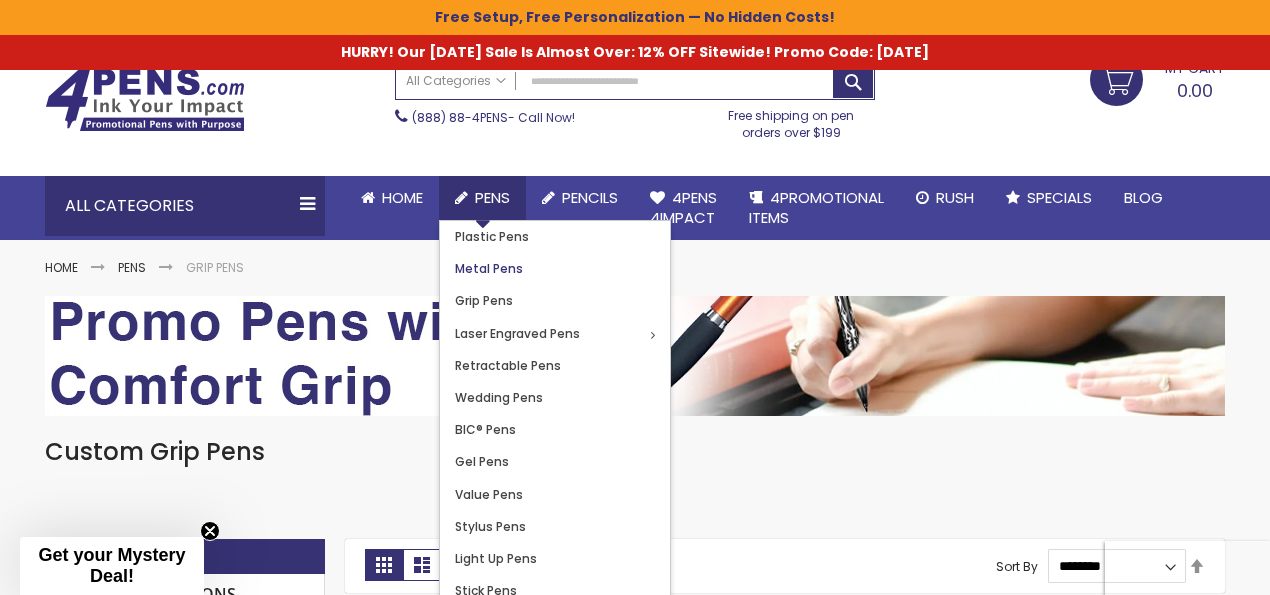 click on "Metal Pens" at bounding box center (489, 268) 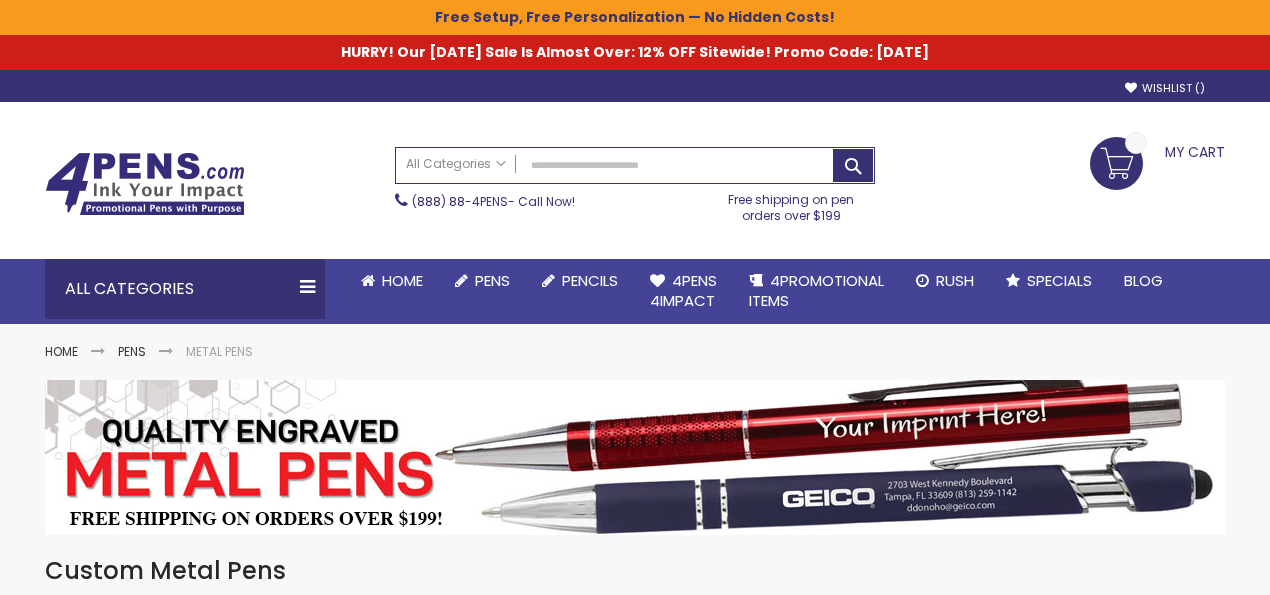 scroll, scrollTop: 0, scrollLeft: 0, axis: both 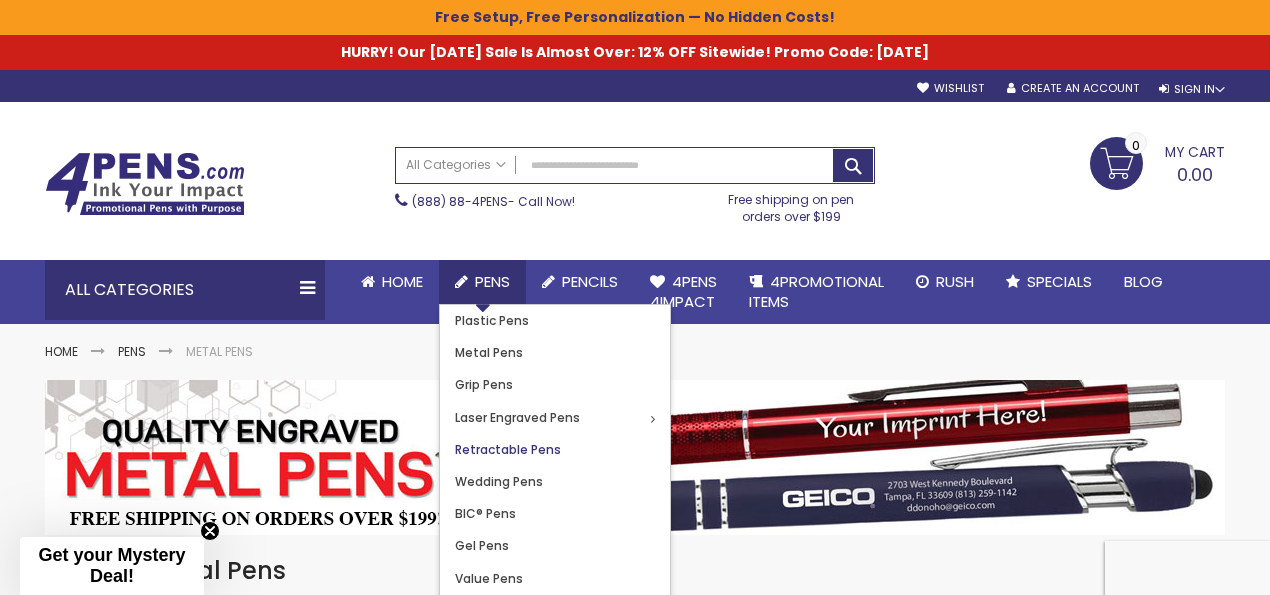 click on "Retractable Pens" at bounding box center [508, 449] 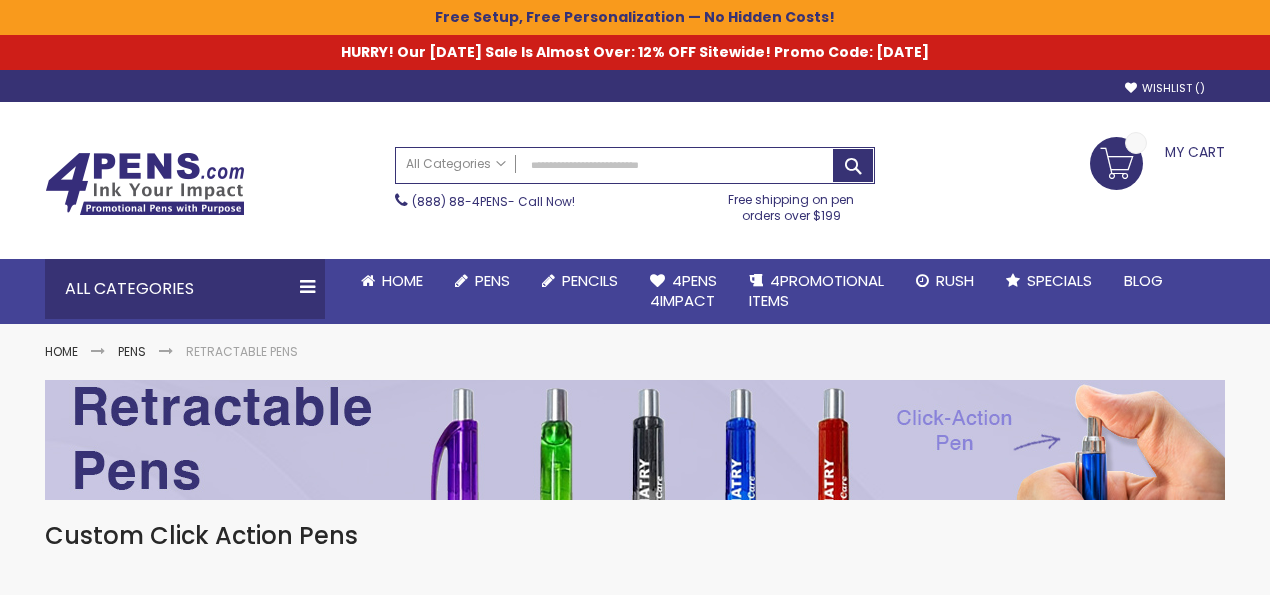 scroll, scrollTop: 0, scrollLeft: 0, axis: both 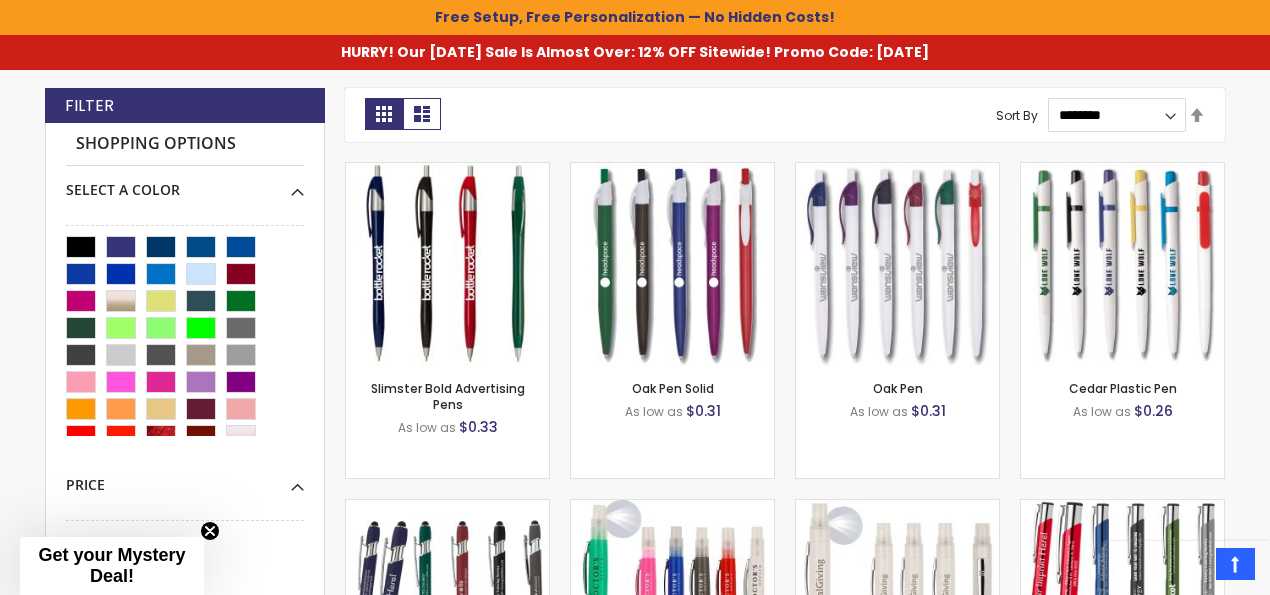 click on "The store will not work correctly when cookies are disabled.
Free Setup, Free Personalization — No Hidden Costs!
HURRY! Our 4th of July Sale Is Almost Over: 12% OFF Sitewide! Promo Code: 4JULY
Skip to Content
sample
Wishlist
Sign Out
Sign In
Sign In" at bounding box center (635, -238) 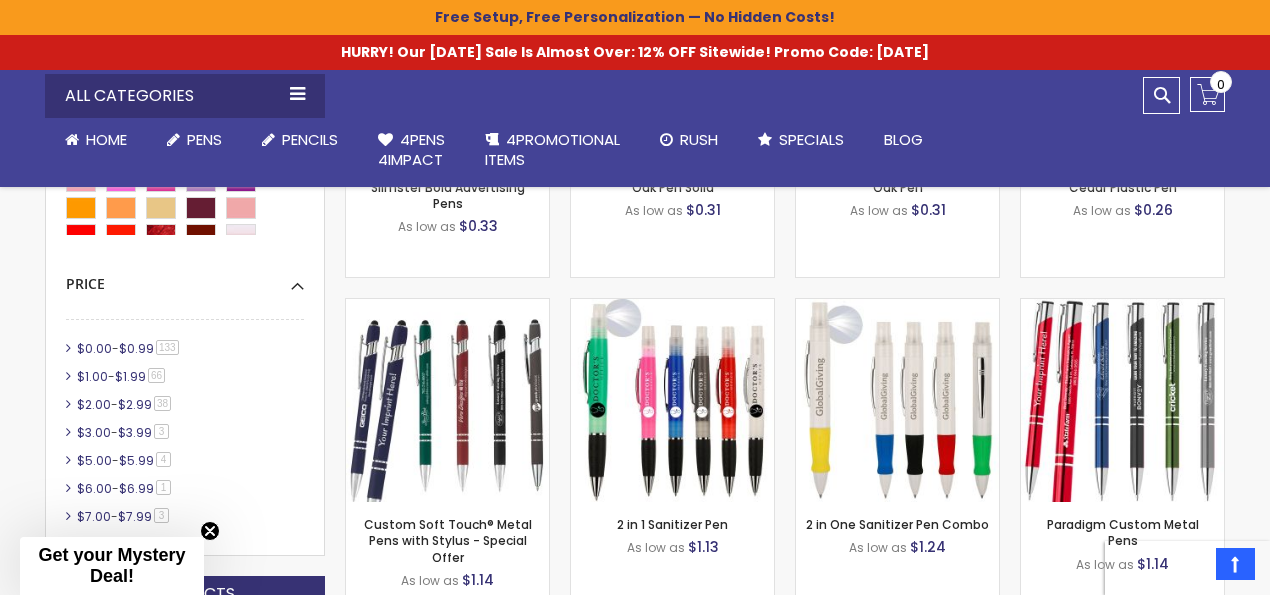 scroll, scrollTop: 799, scrollLeft: 0, axis: vertical 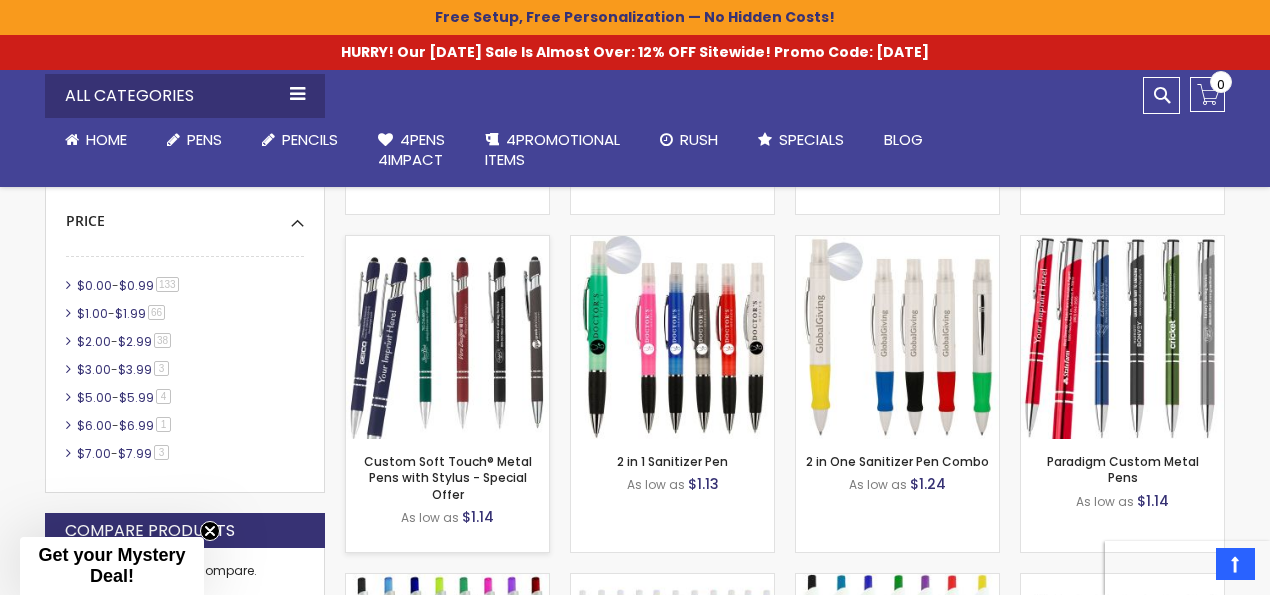 click at bounding box center [447, 337] 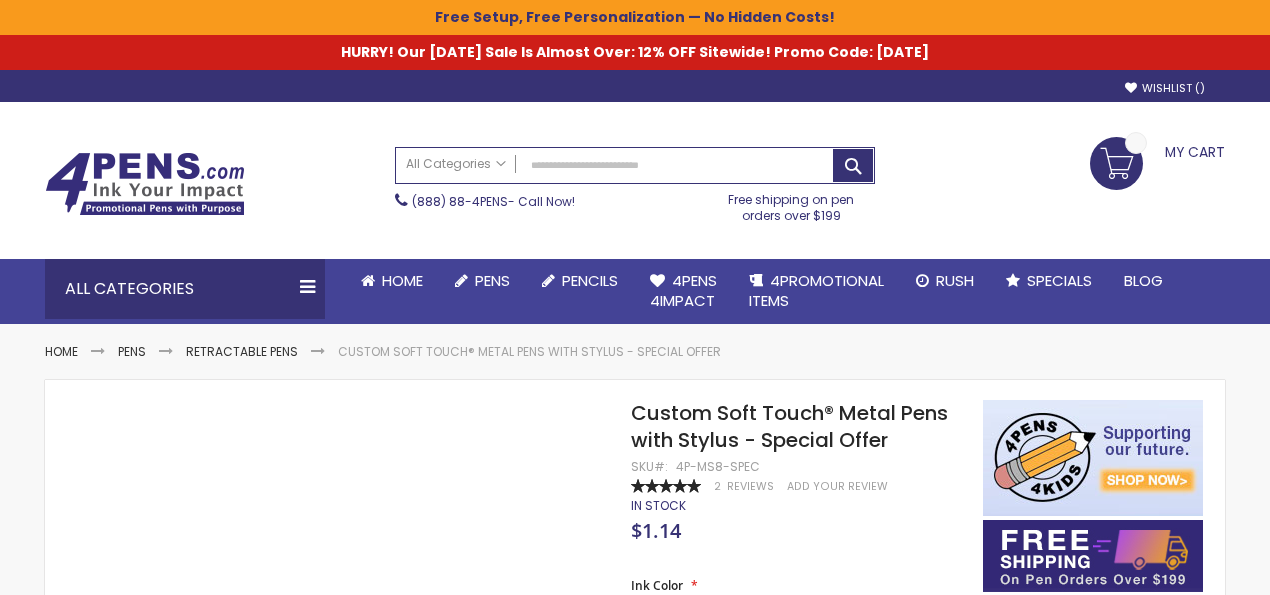 scroll, scrollTop: 0, scrollLeft: 0, axis: both 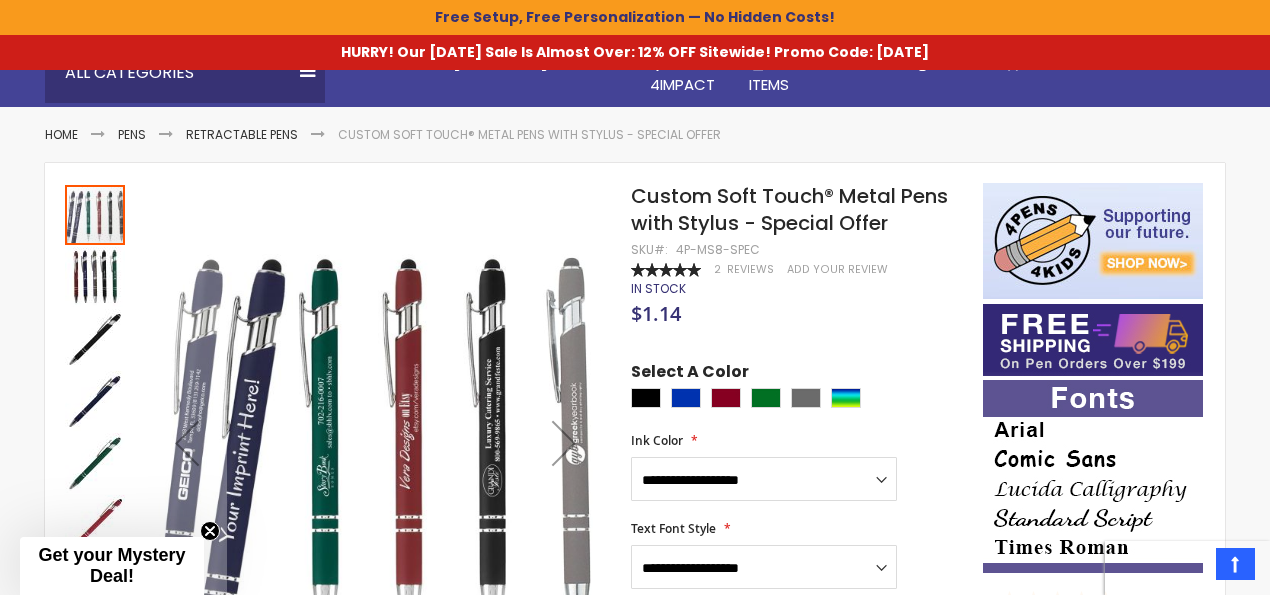 drag, startPoint x: 1272, startPoint y: 92, endPoint x: 1250, endPoint y: 128, distance: 42.190044 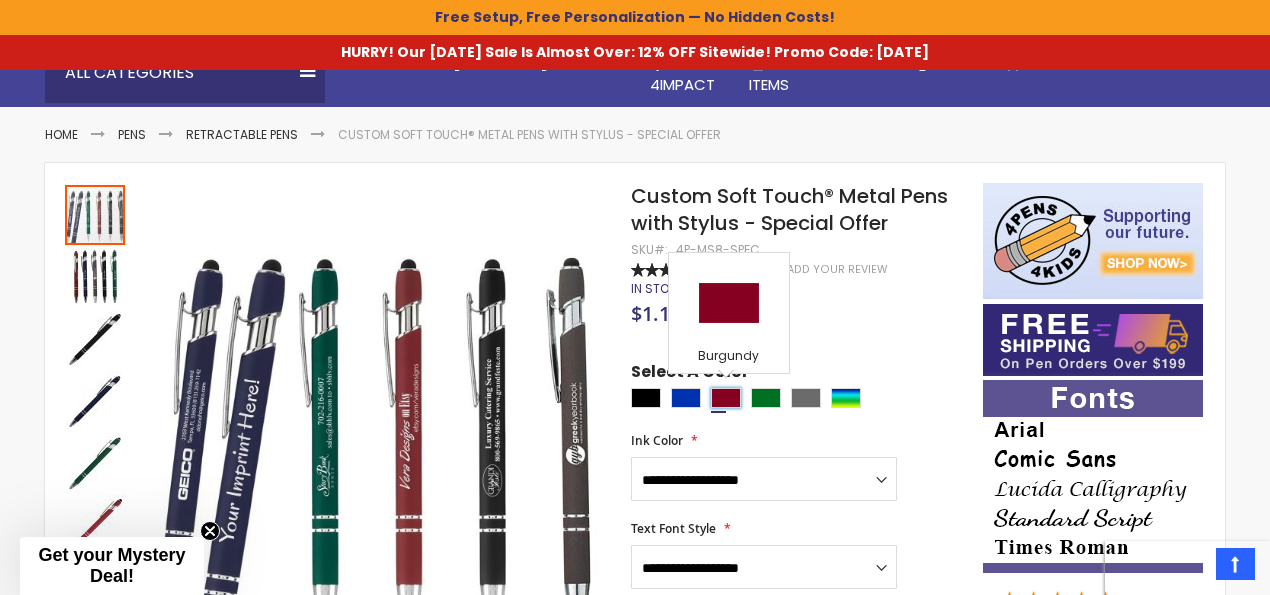 click at bounding box center [726, 398] 